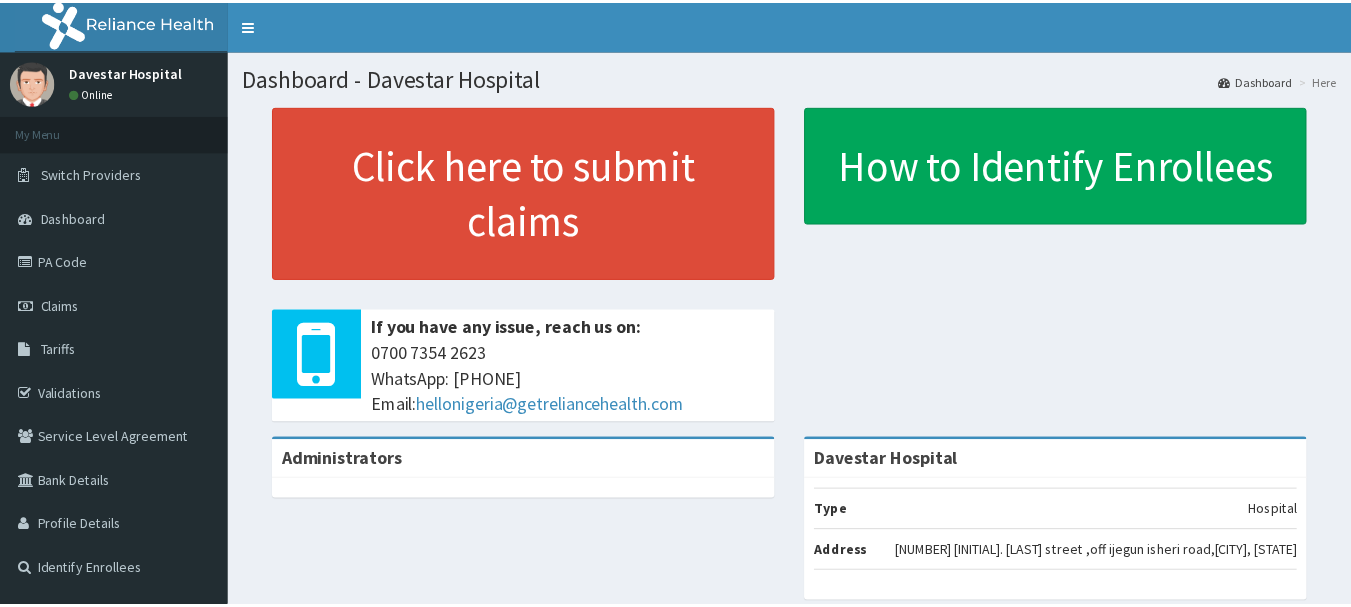 scroll, scrollTop: 0, scrollLeft: 0, axis: both 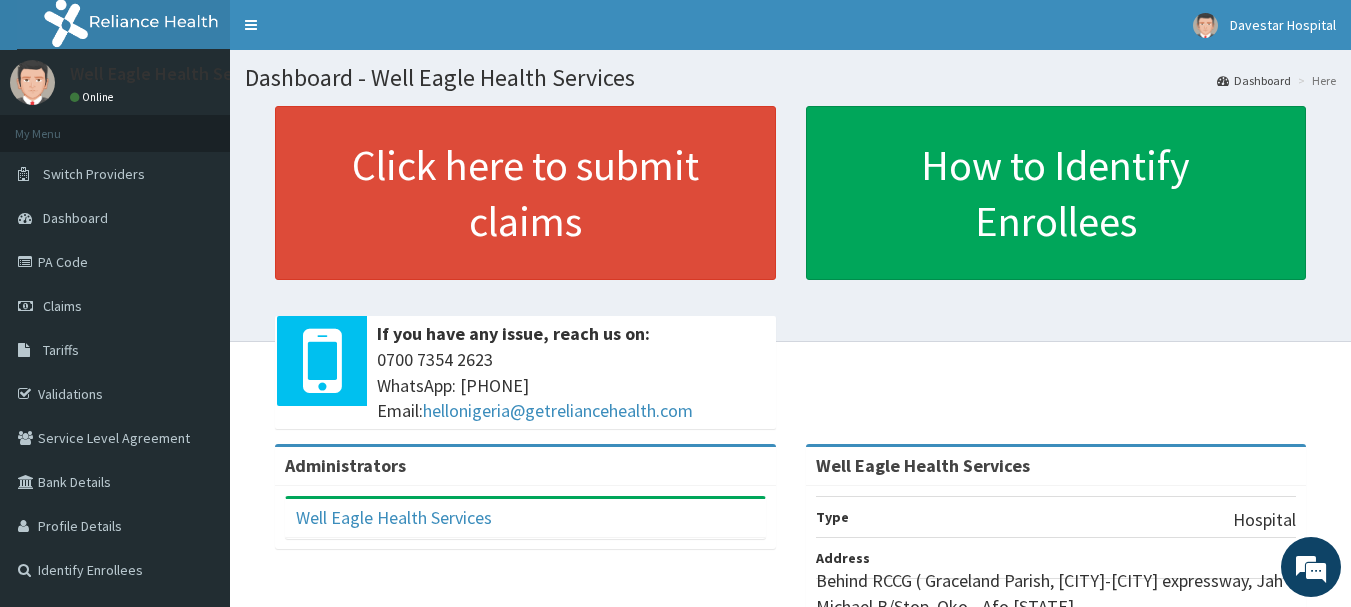 click on "Click here to submit claims
If you have any issue, reach us on:
[PHONE] WhatsApp: [PHONE] Email:  hellonigeria@[EMAIL]
How to Identify Enrollees" at bounding box center (790, 275) 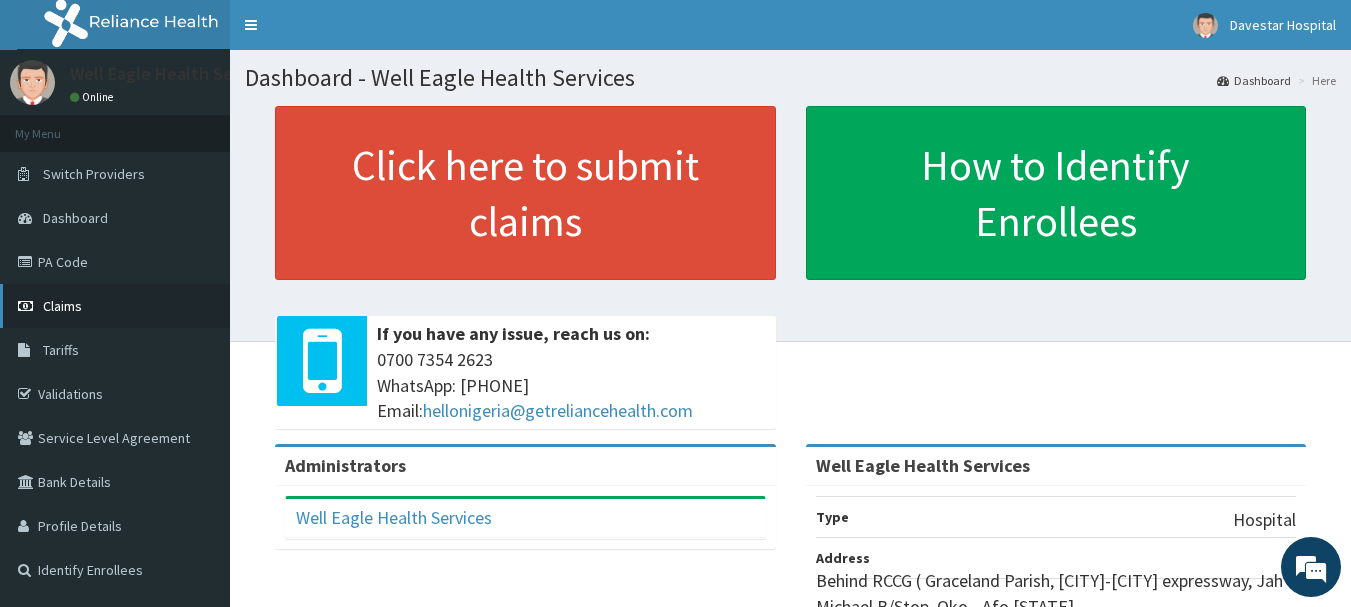 click on "Claims" at bounding box center (62, 306) 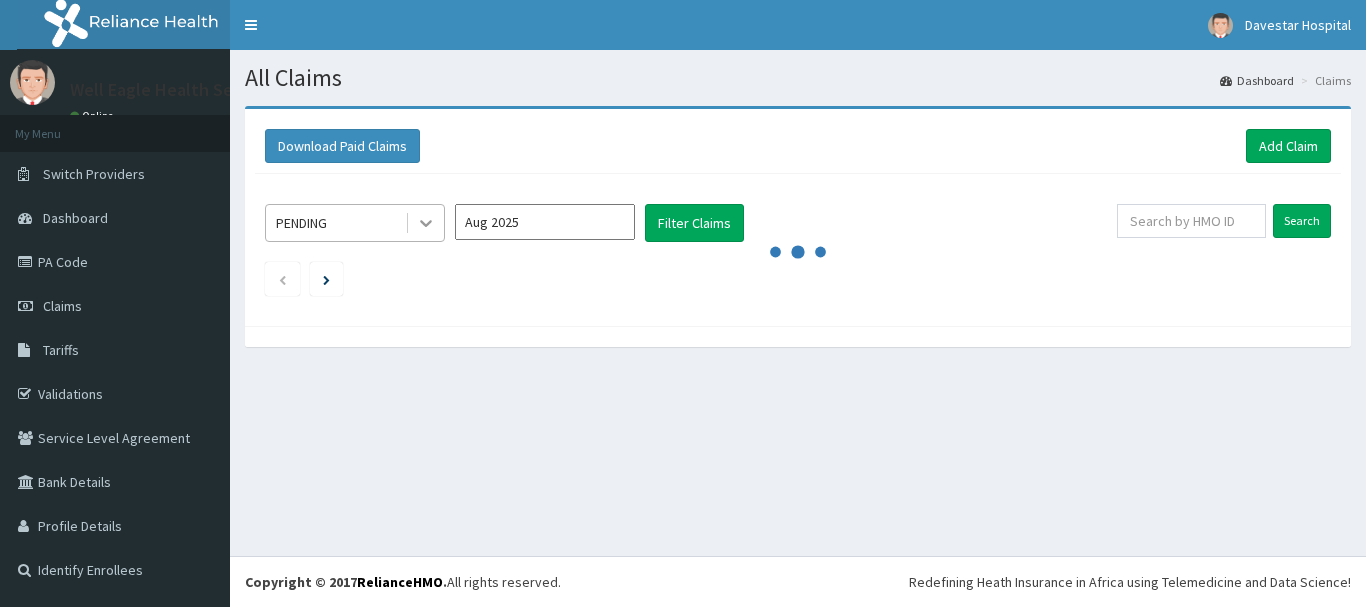 scroll, scrollTop: 0, scrollLeft: 0, axis: both 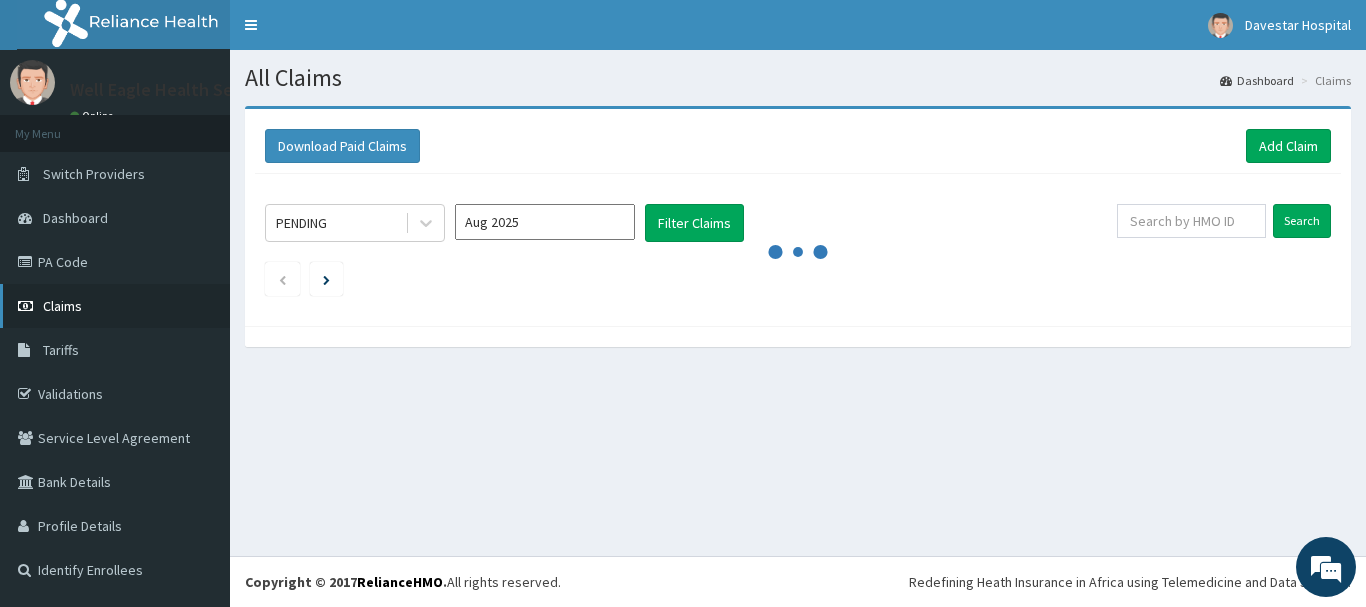 click on "Claims" at bounding box center (62, 306) 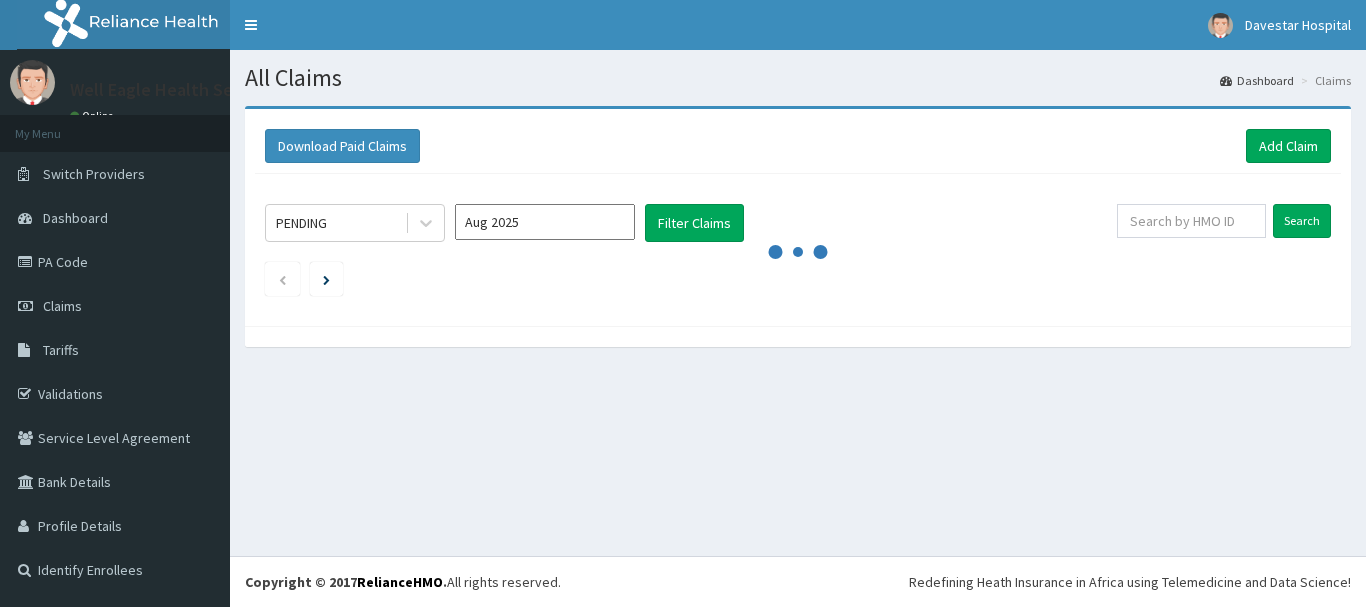 scroll, scrollTop: 0, scrollLeft: 0, axis: both 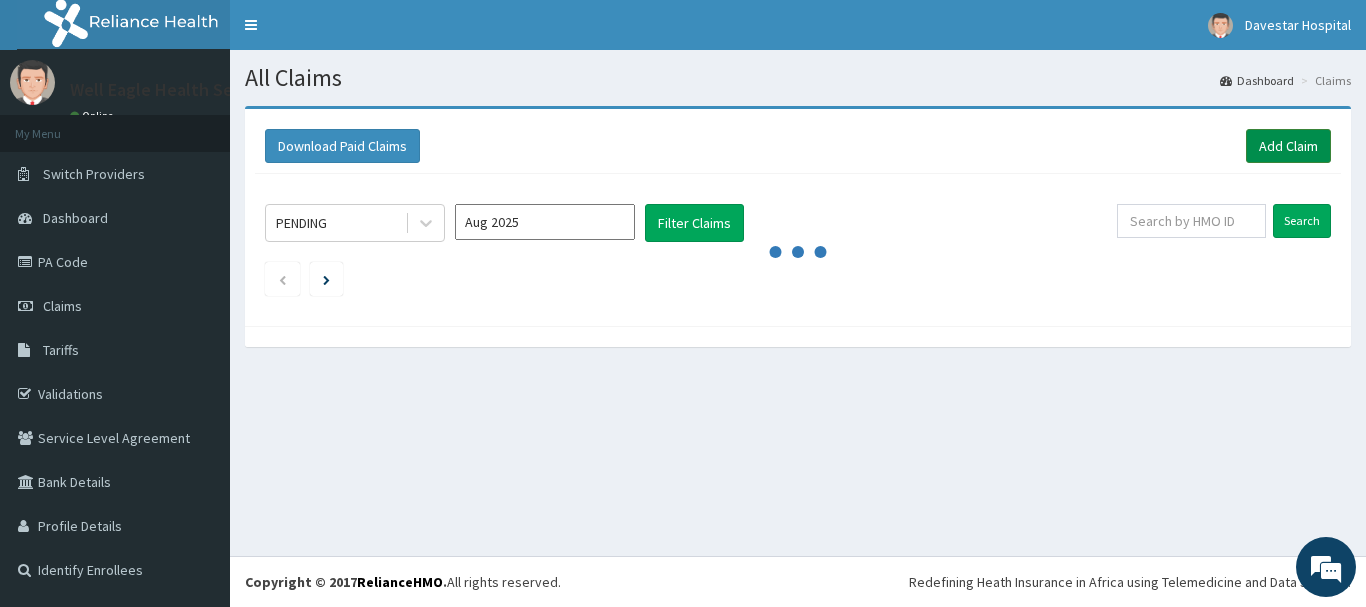 click on "Add Claim" at bounding box center (1288, 146) 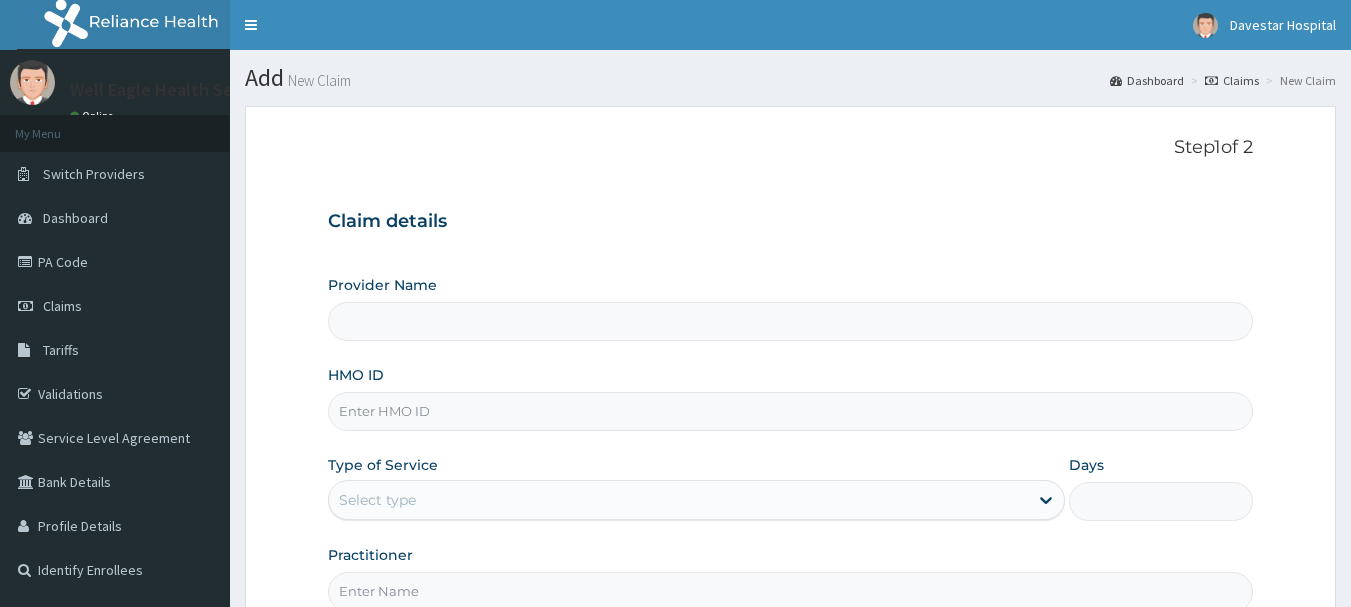 scroll, scrollTop: 0, scrollLeft: 0, axis: both 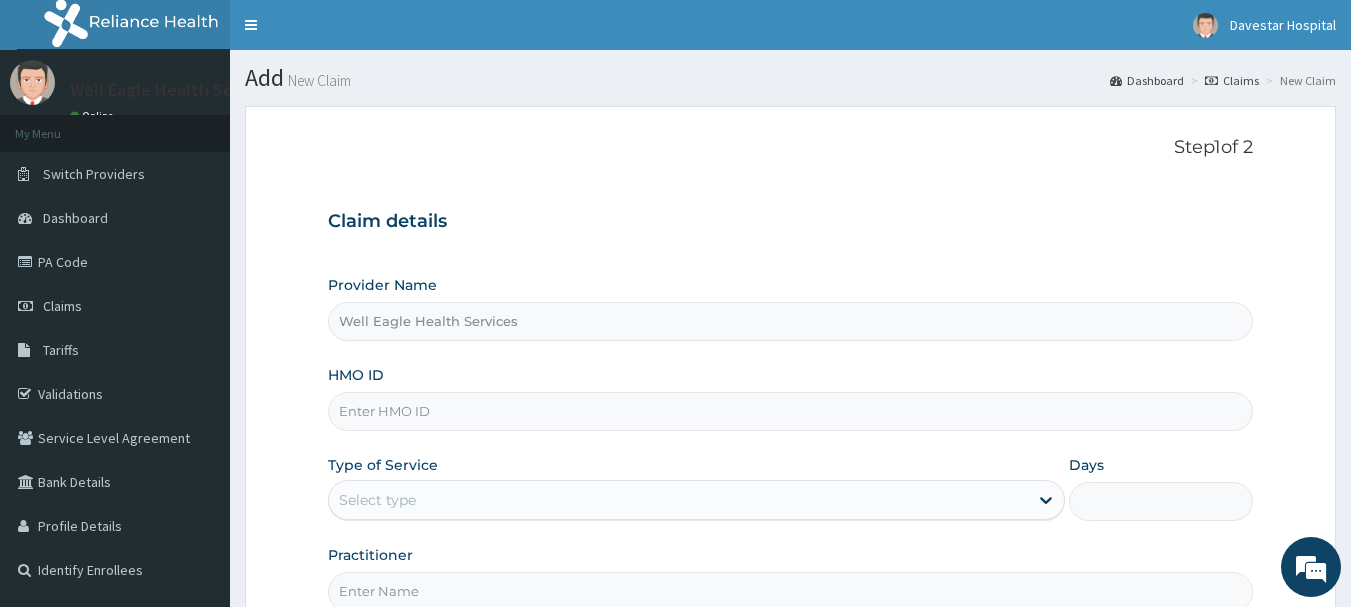 click on "HMO ID" at bounding box center [791, 411] 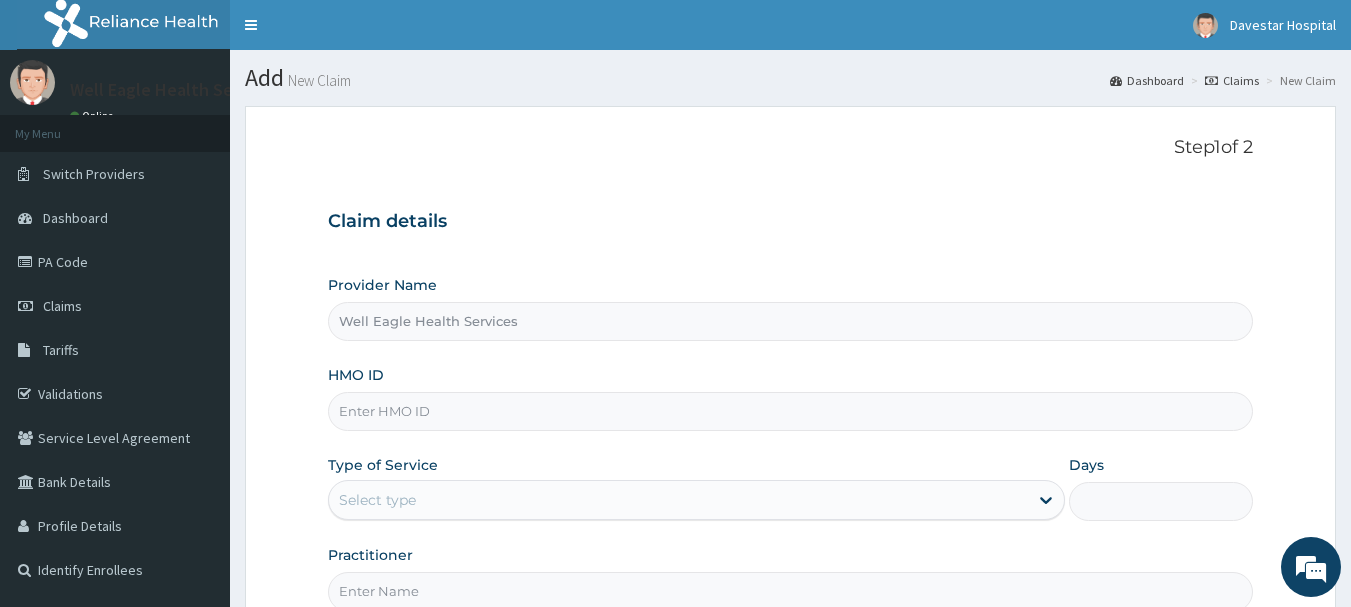 paste on "[DOCUMENT_ID]" 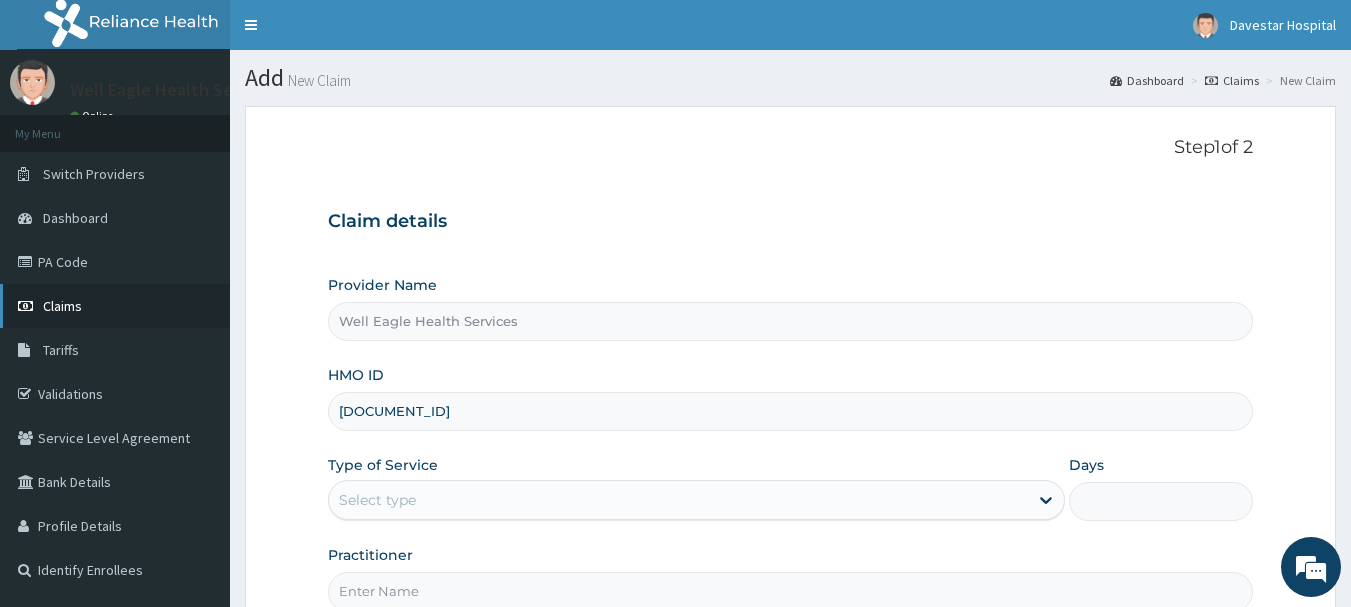 type on "[DOCUMENT_ID]" 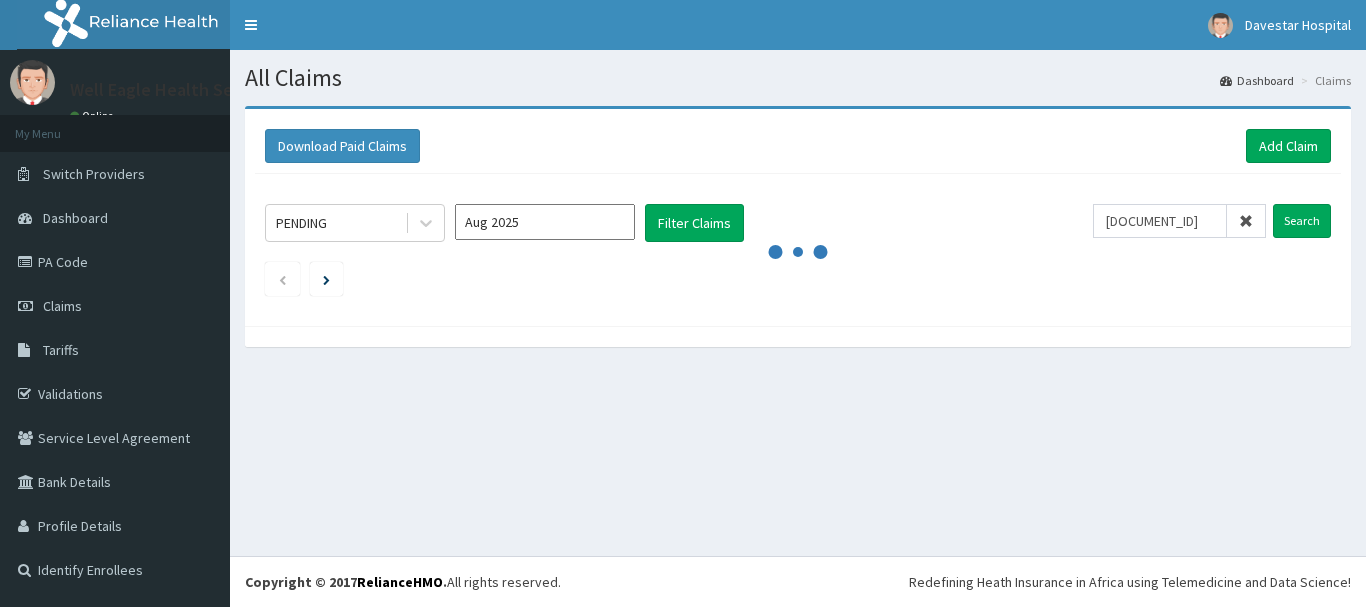 scroll, scrollTop: 0, scrollLeft: 0, axis: both 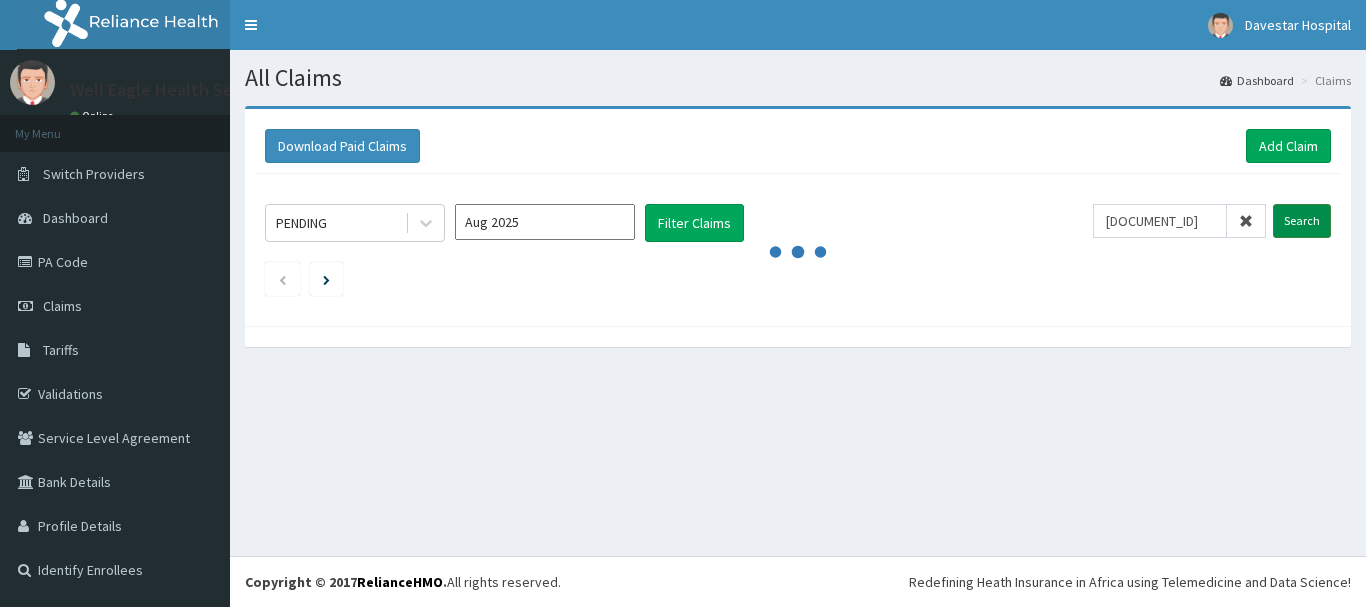 type on "GTC/10256/A" 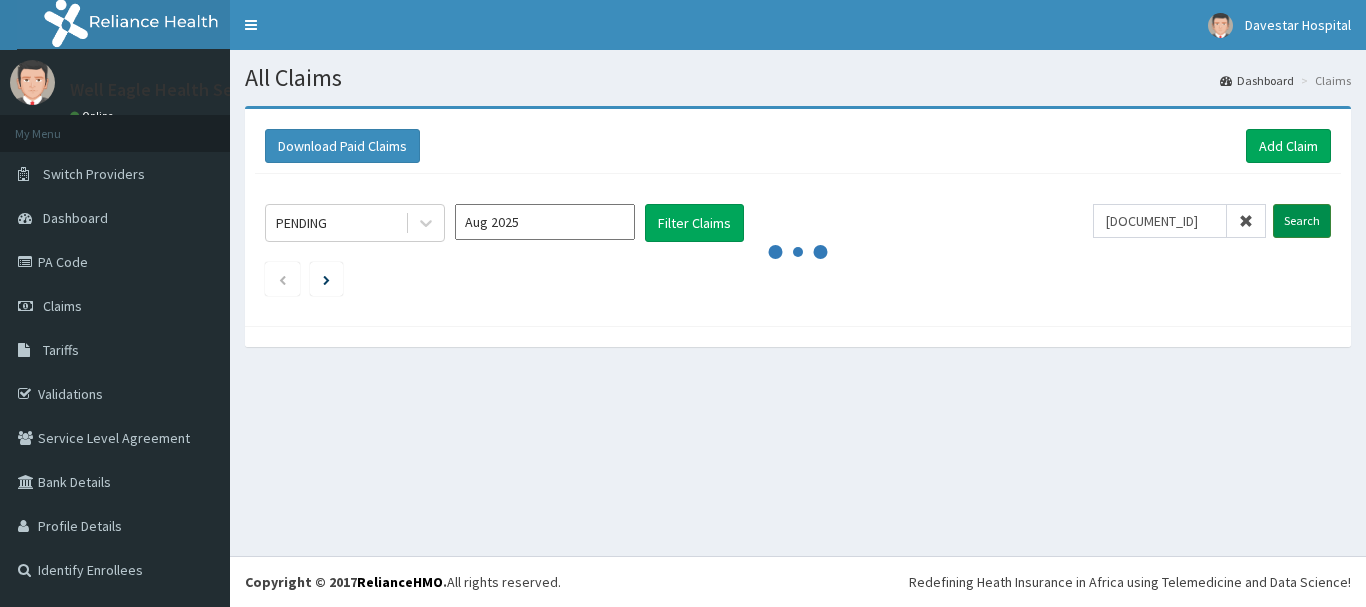 click on "Search" at bounding box center (1302, 221) 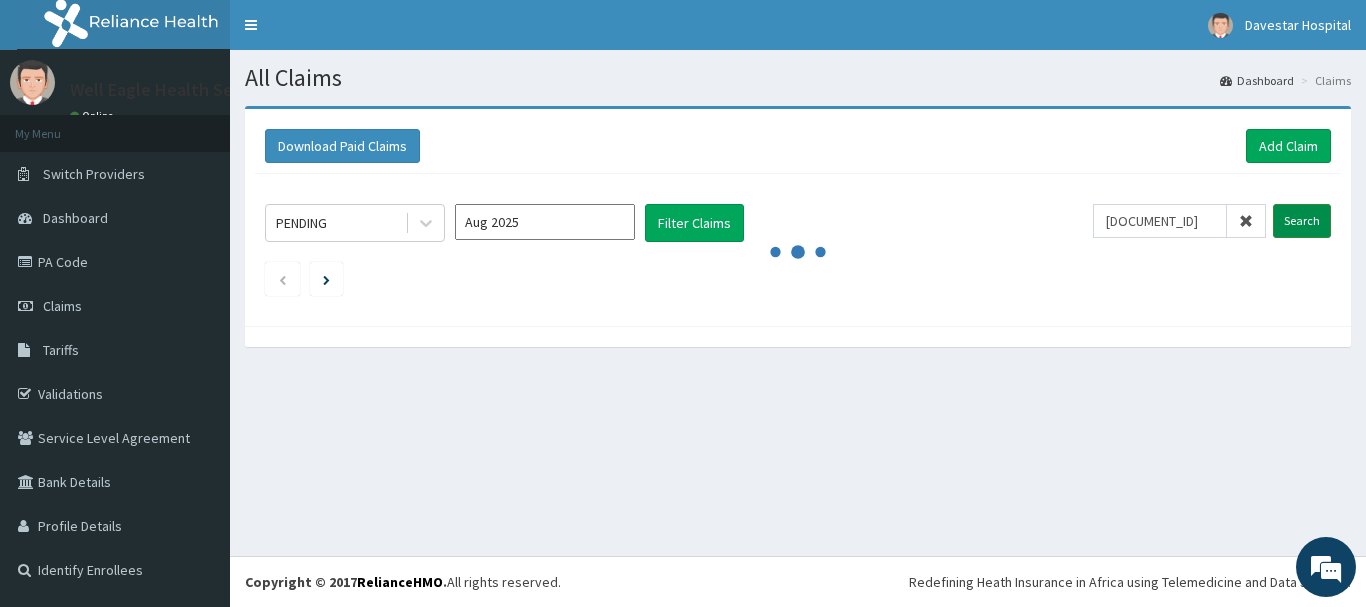 click on "Search" at bounding box center (1302, 221) 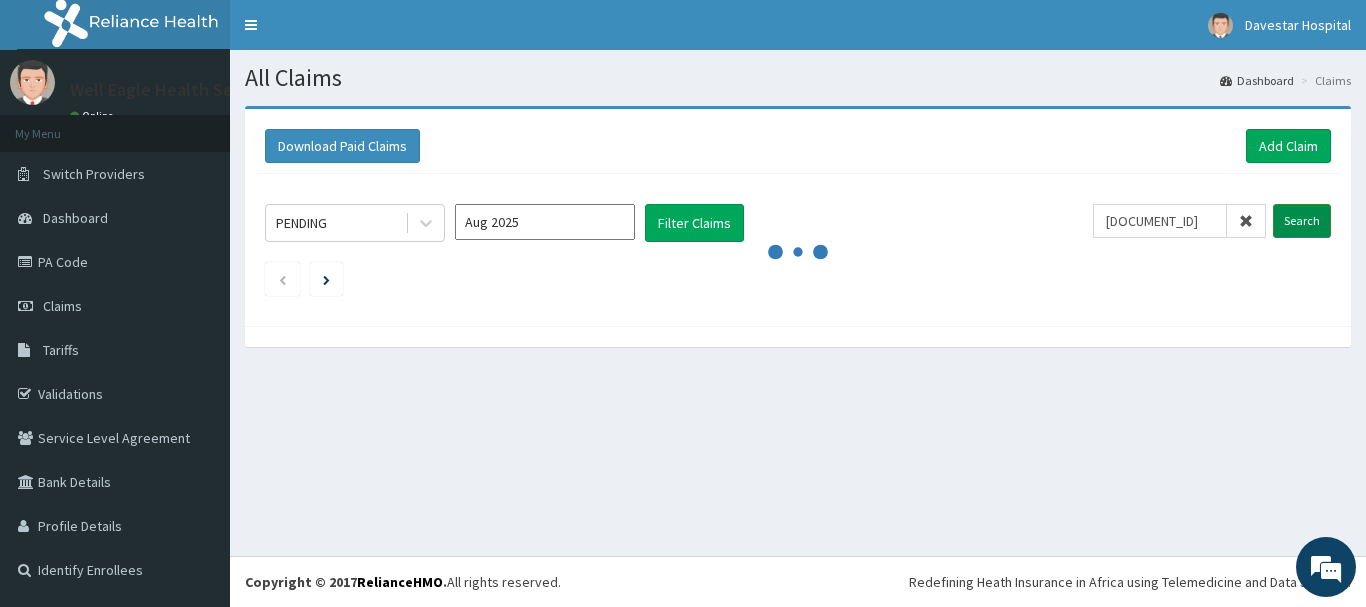 click on "Search" at bounding box center (1302, 221) 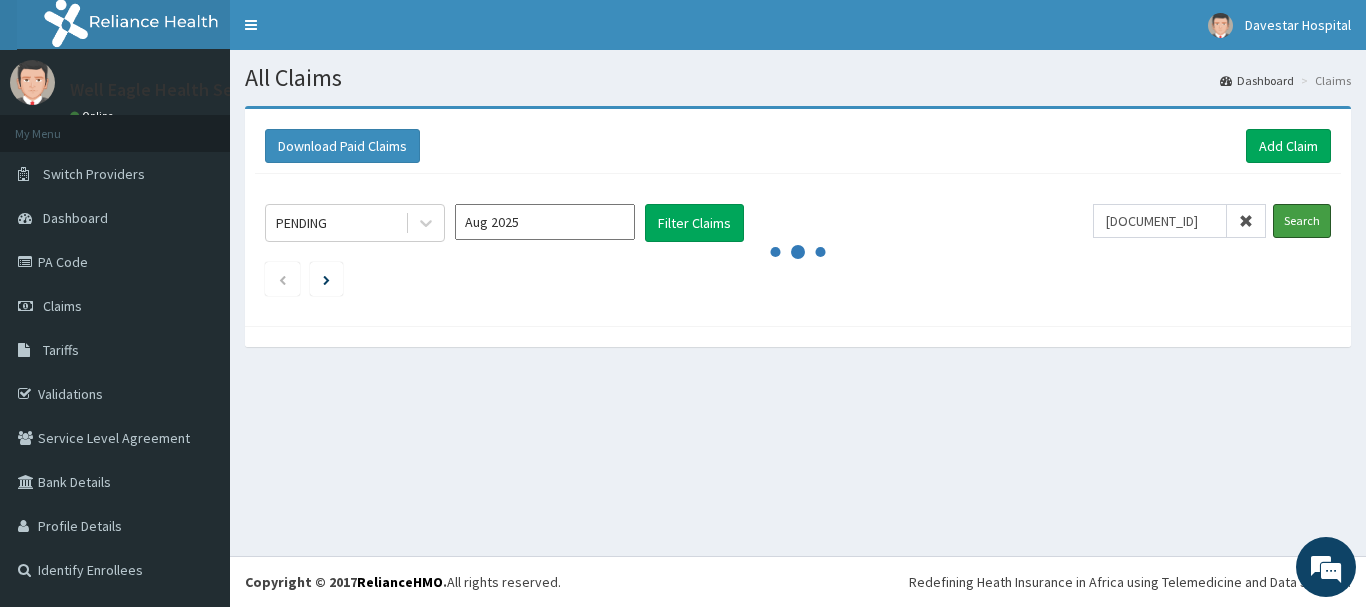 scroll, scrollTop: 0, scrollLeft: 0, axis: both 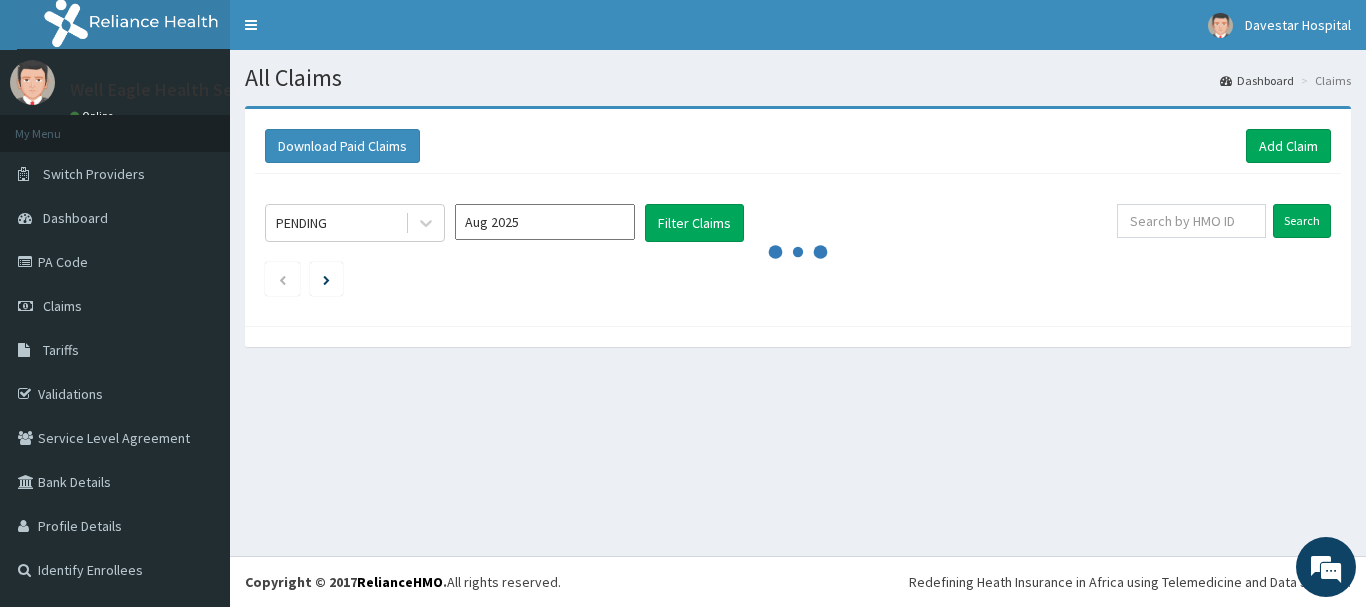 click on "Download Paid Claims Add Claim × Note you can only download claims within a maximum of 1 year and the dates will auto-adjust when you select range that is greater than 1 year From [DATE] To [DATE] Close Download PENDING [MONTH] [YEAR] Filter Claims Search" at bounding box center [798, 217] 